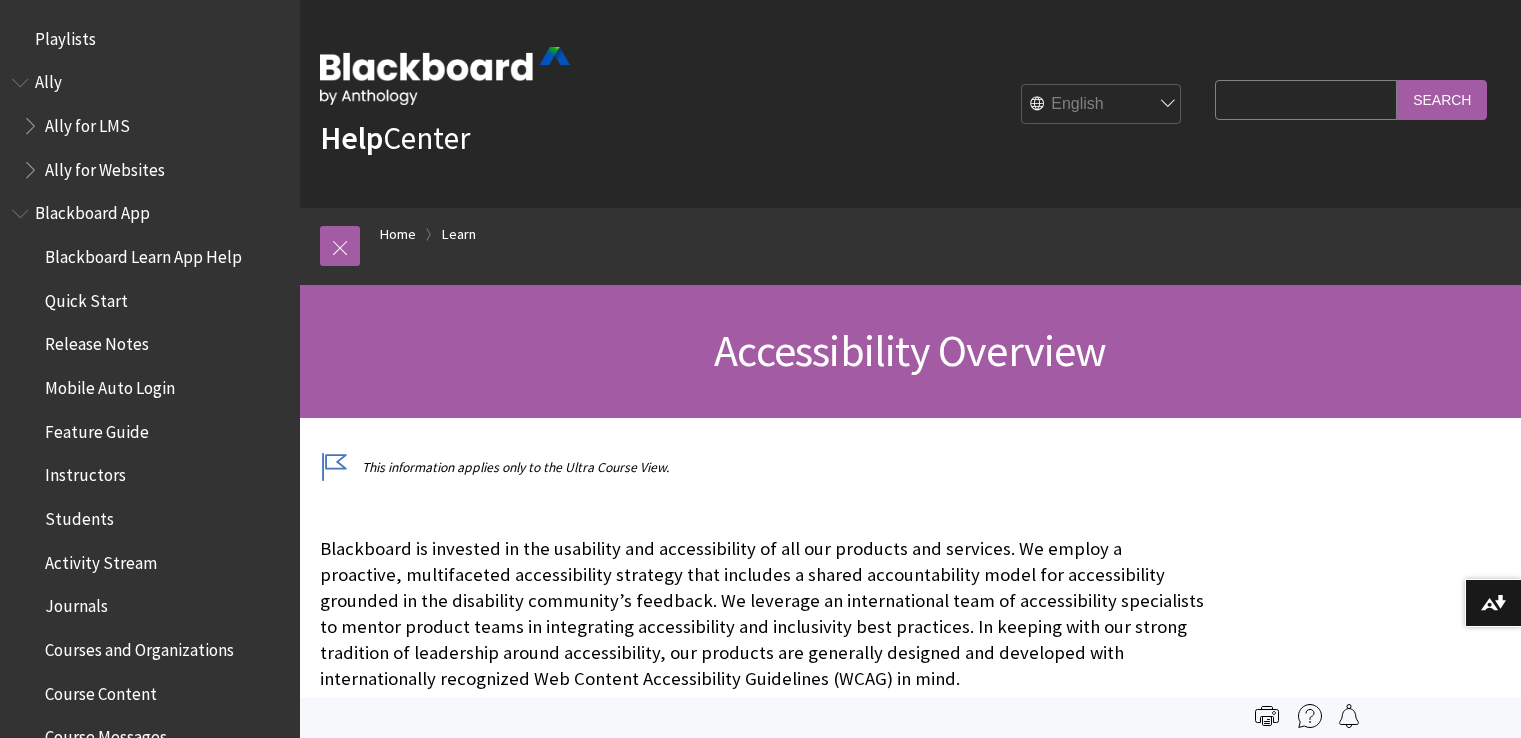 scroll, scrollTop: 0, scrollLeft: 0, axis: both 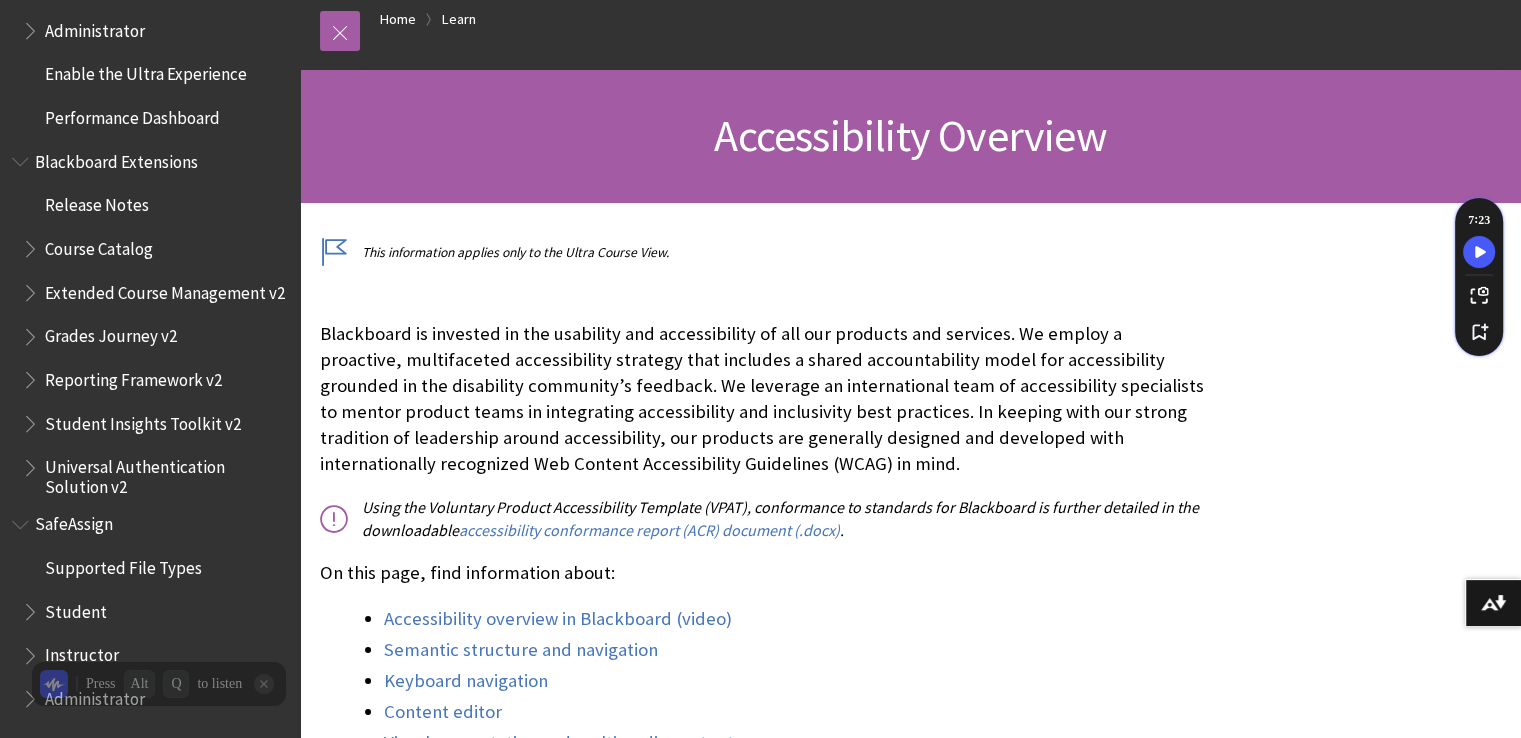 click on "Student" at bounding box center [76, 608] 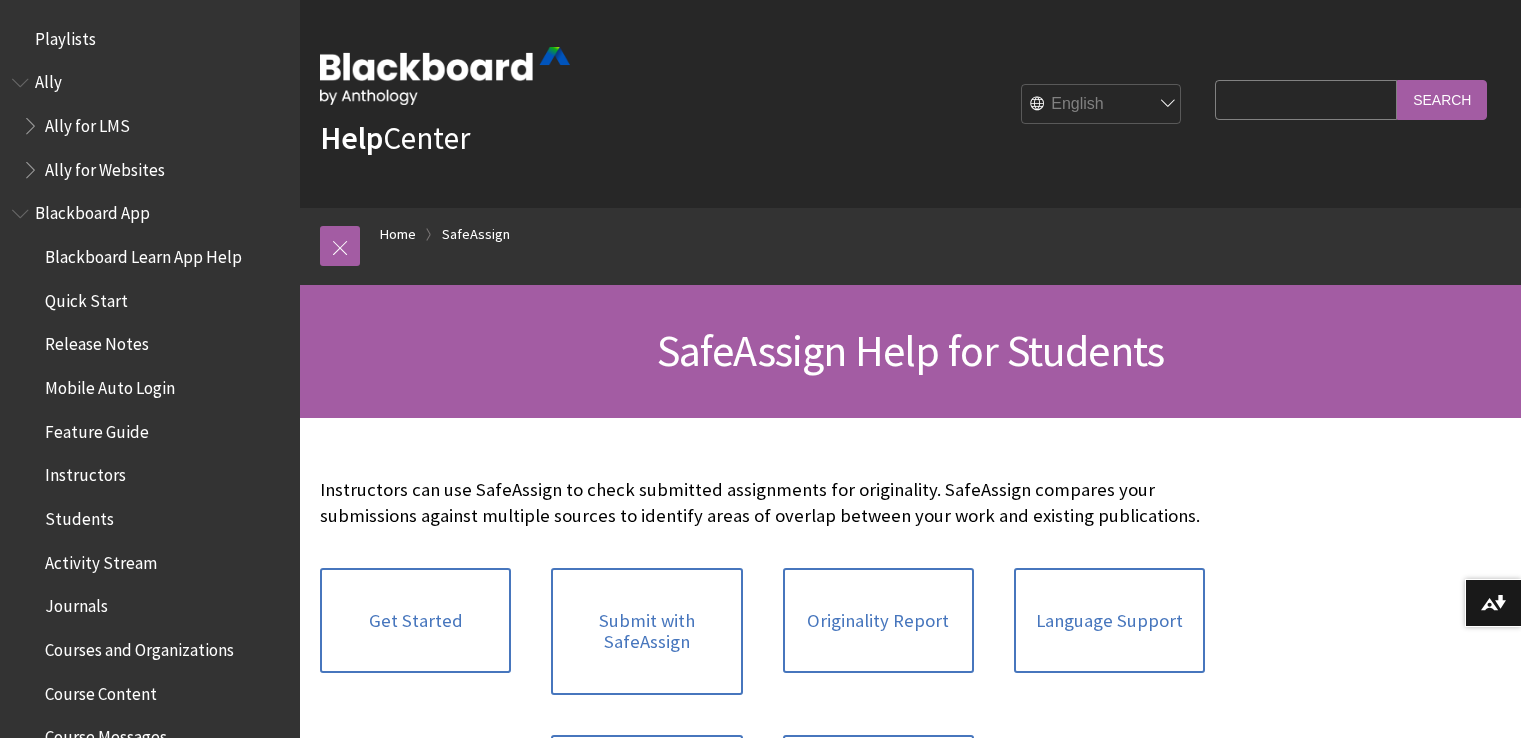 scroll, scrollTop: 0, scrollLeft: 0, axis: both 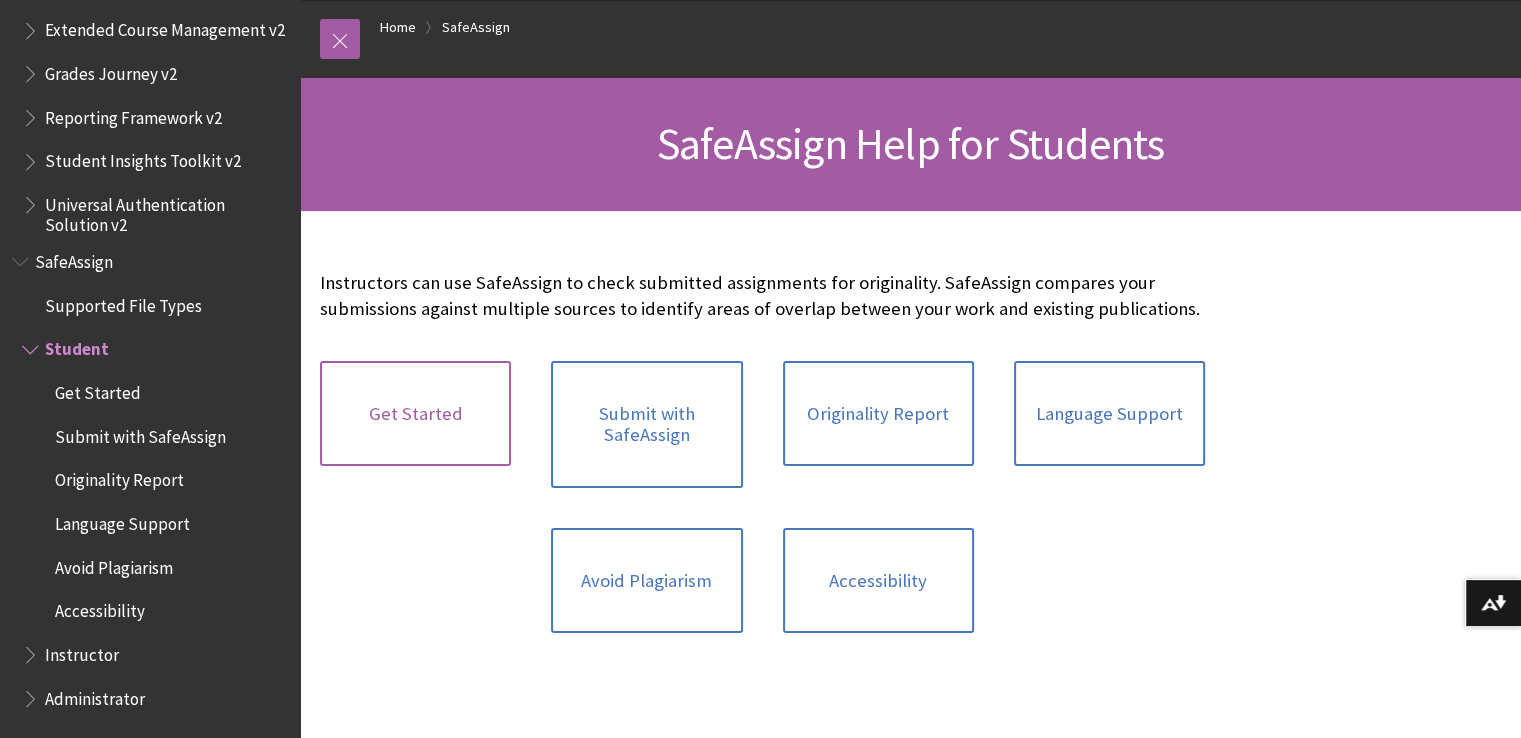 click on "Get Started" at bounding box center [415, 414] 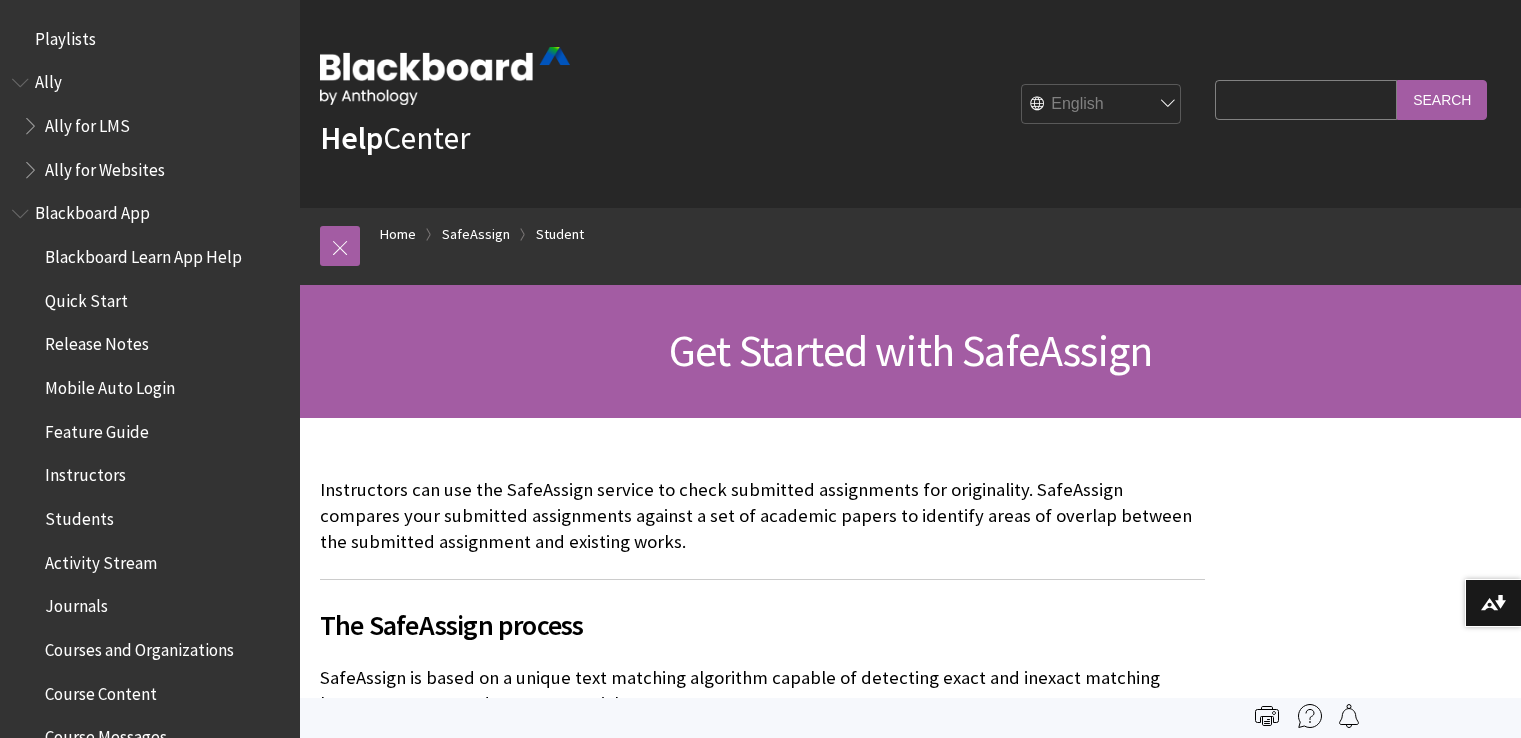 scroll, scrollTop: 0, scrollLeft: 0, axis: both 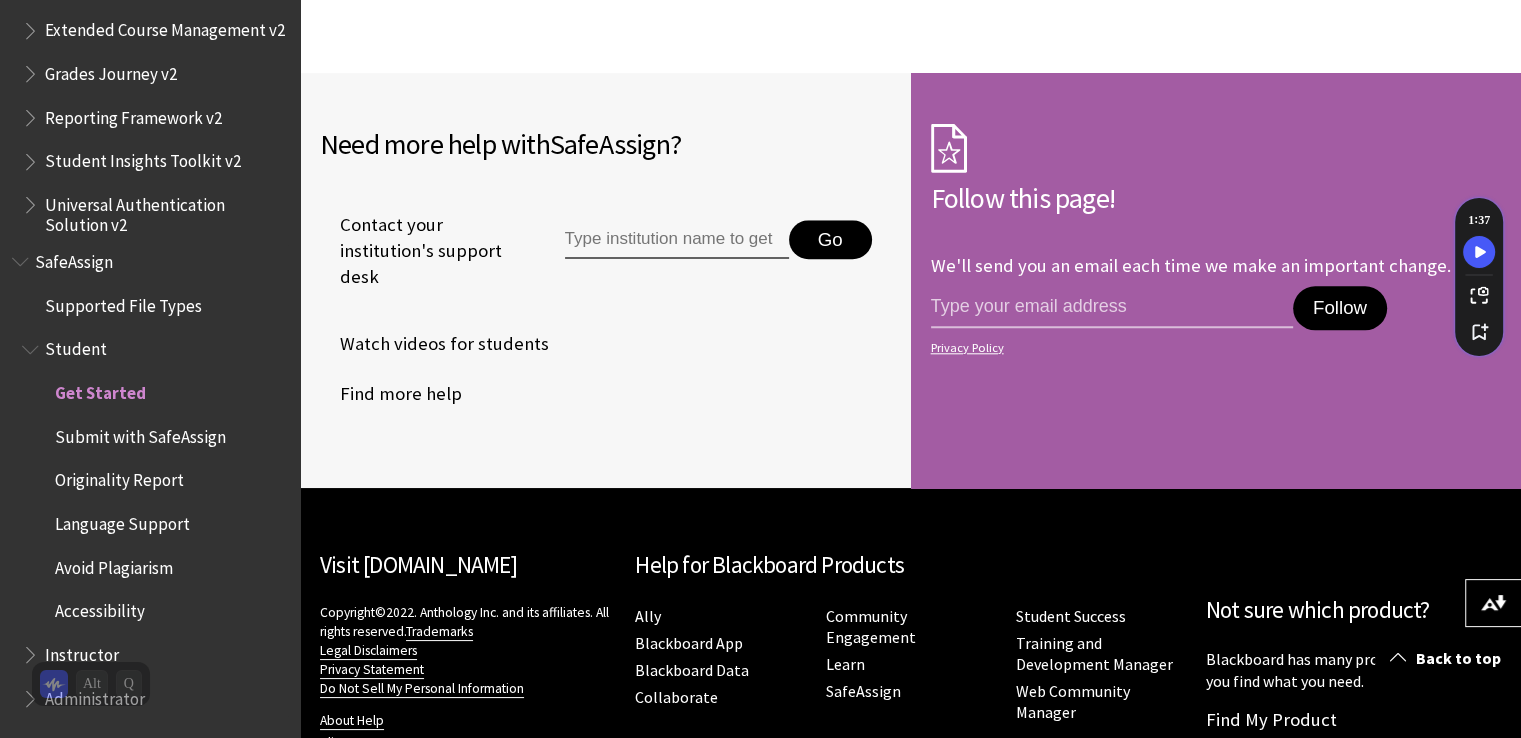 click at bounding box center (32, 345) 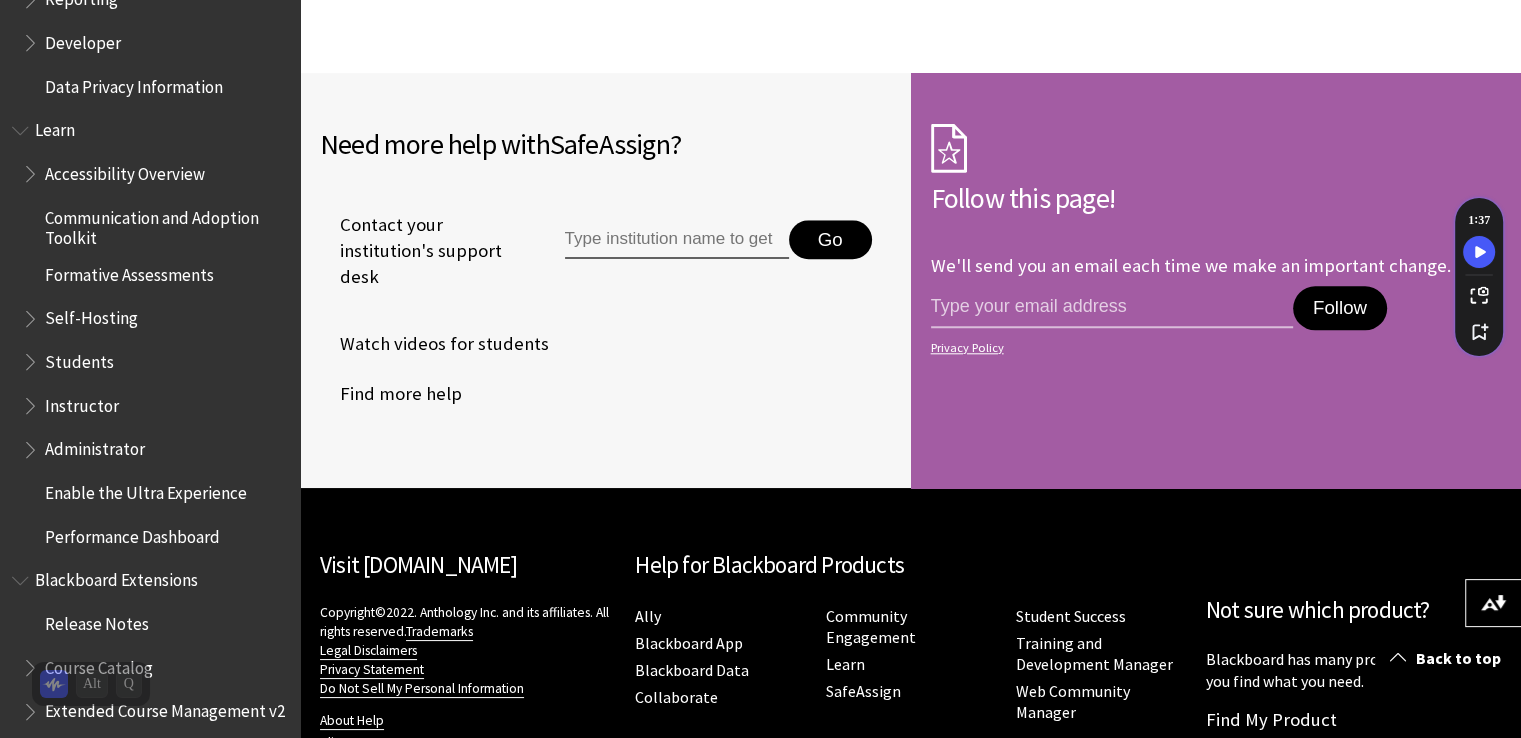 scroll, scrollTop: 1601, scrollLeft: 0, axis: vertical 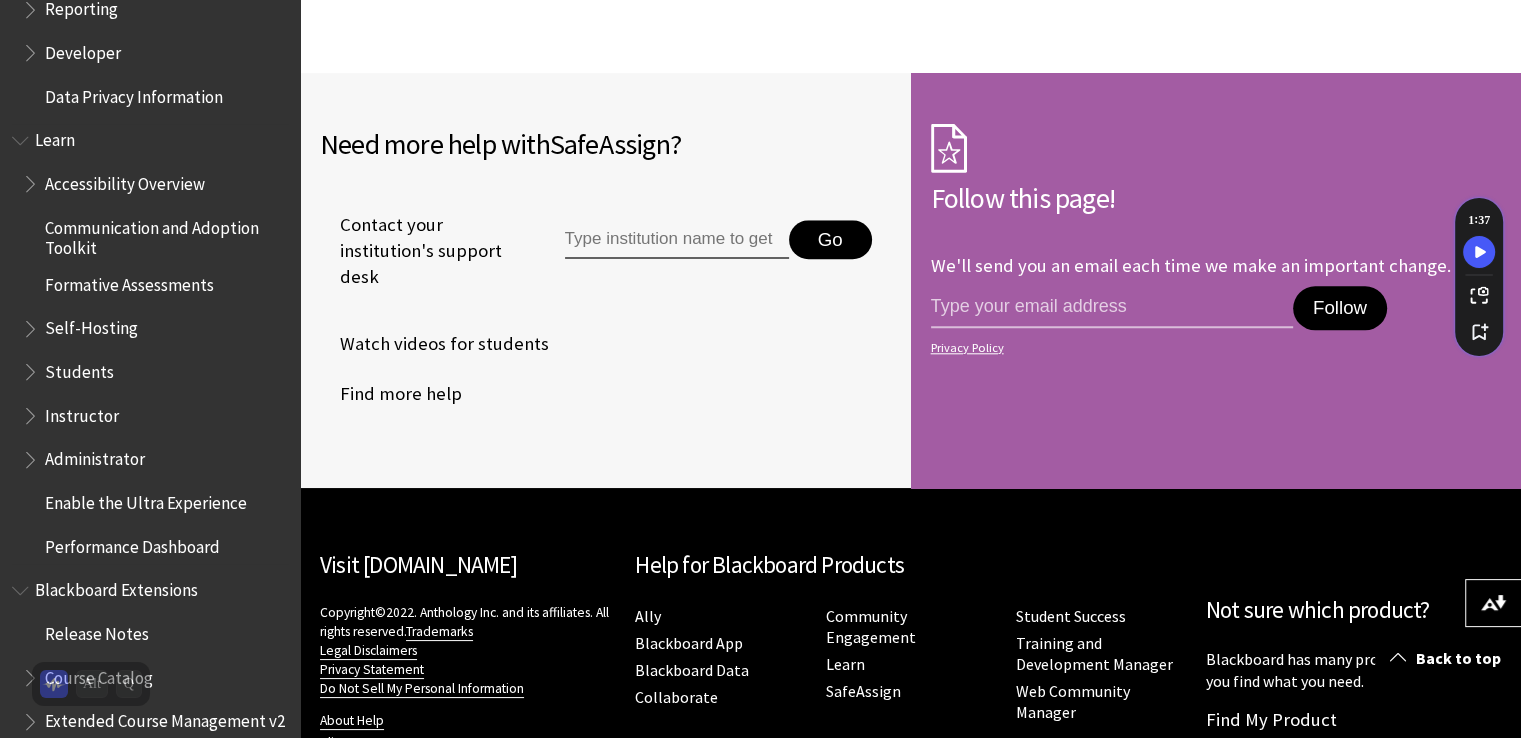 click on "Students" at bounding box center [79, 368] 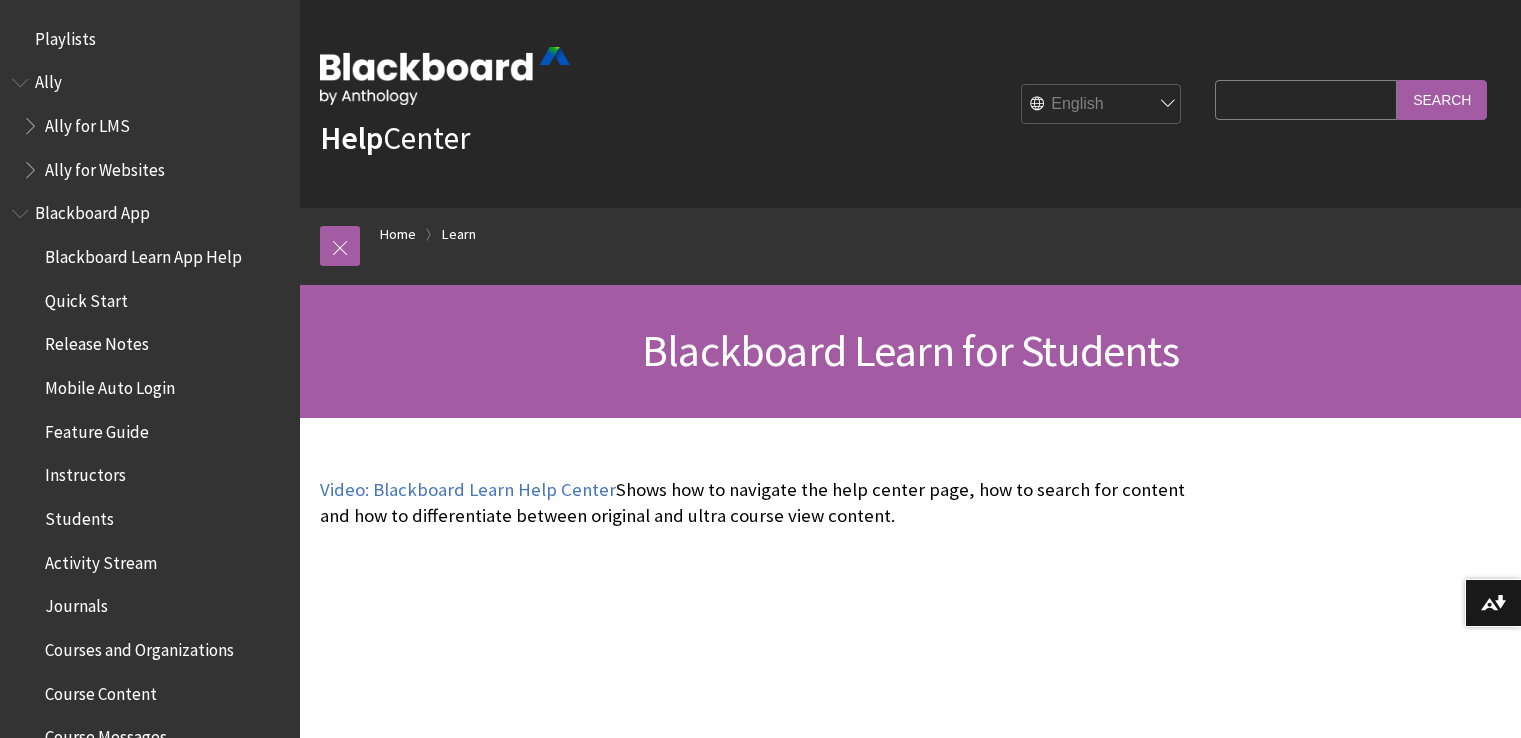 scroll, scrollTop: 0, scrollLeft: 0, axis: both 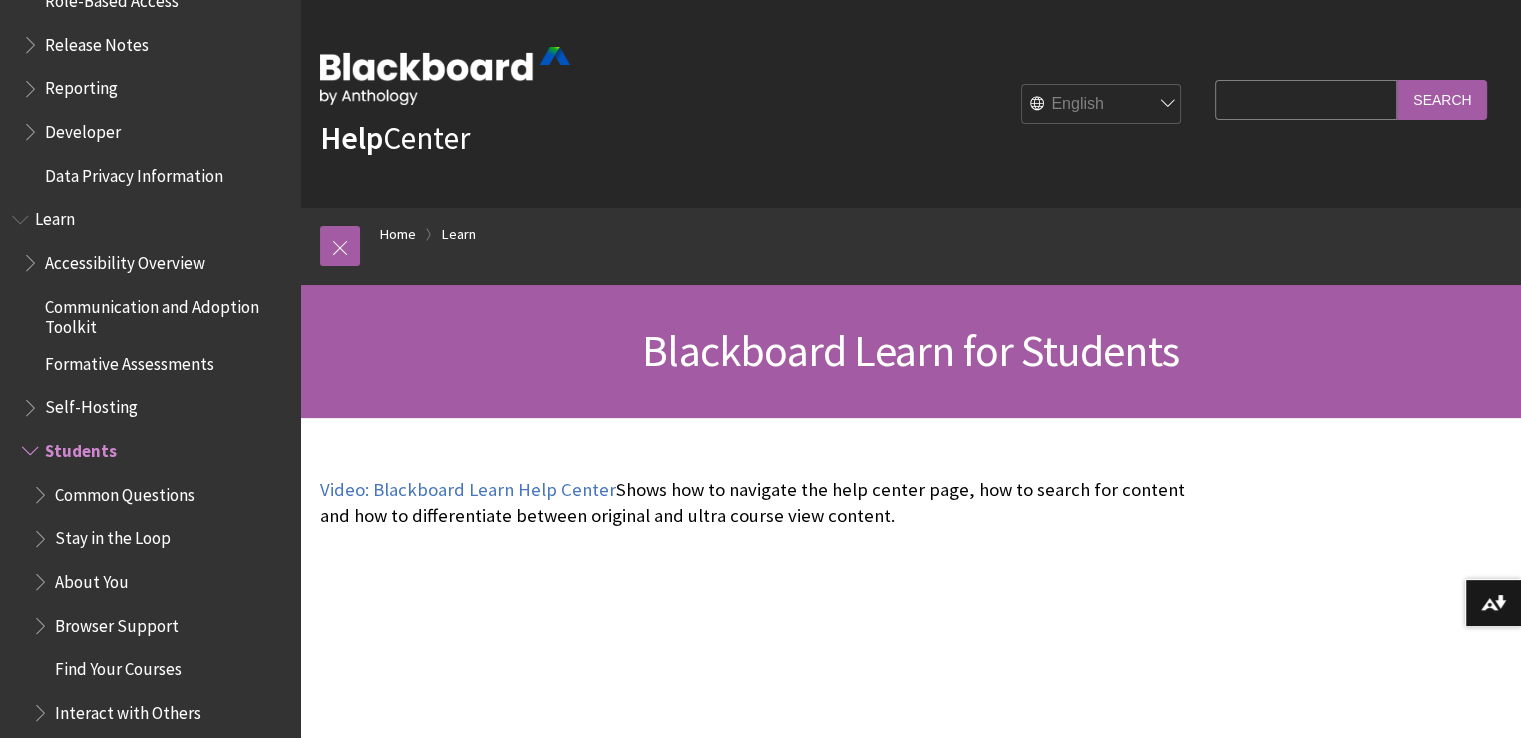 click at bounding box center [32, 446] 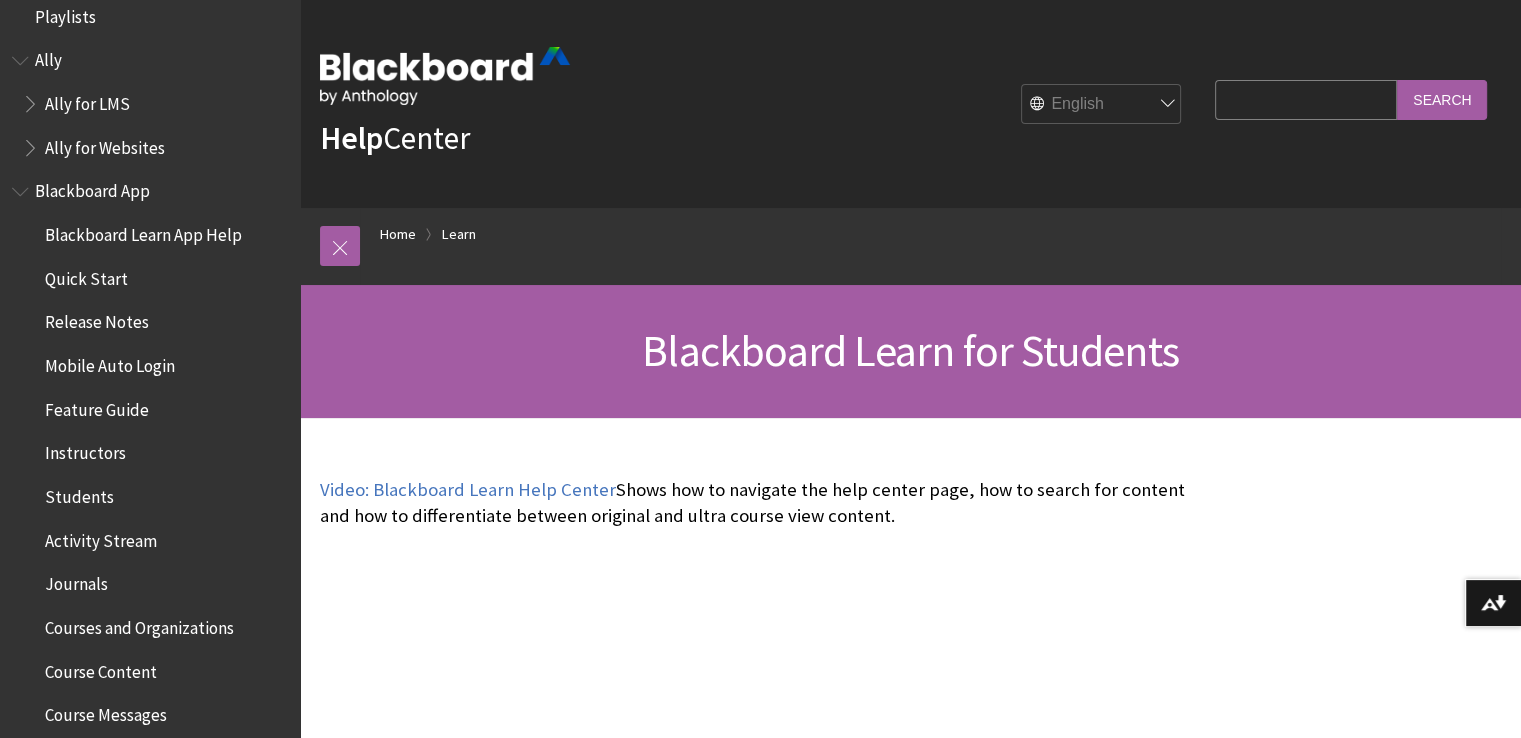 scroll, scrollTop: 34, scrollLeft: 0, axis: vertical 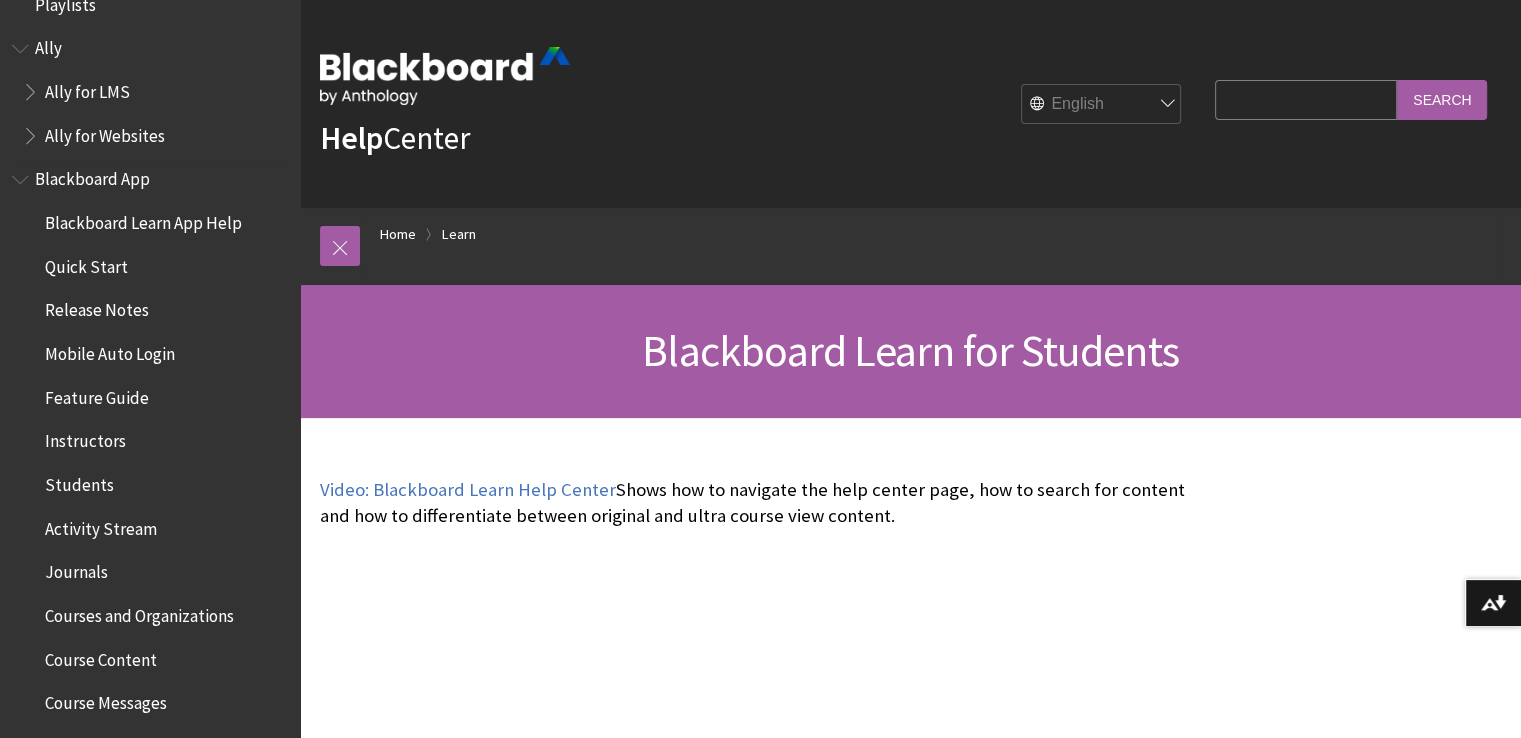 click on "Students" at bounding box center (79, 481) 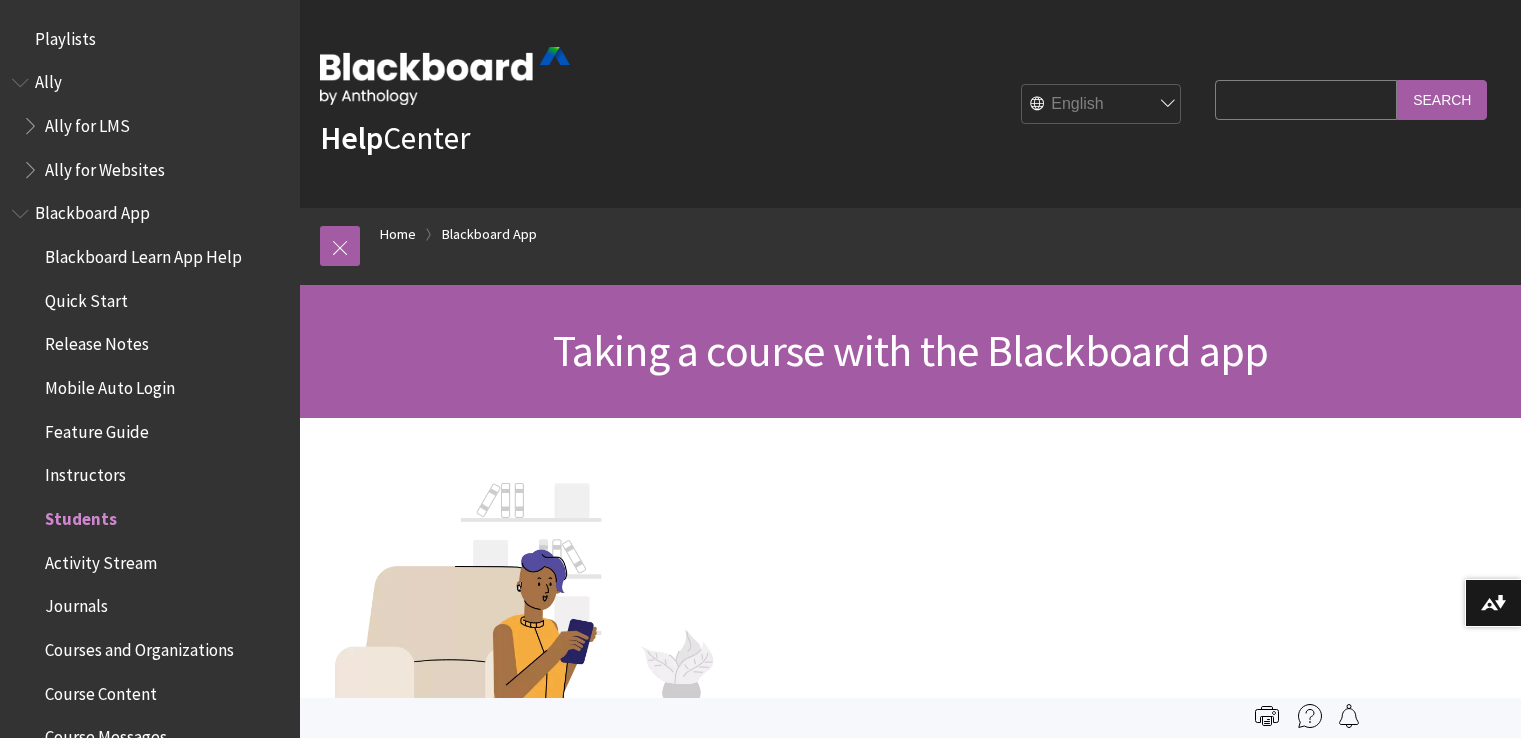 scroll, scrollTop: 0, scrollLeft: 0, axis: both 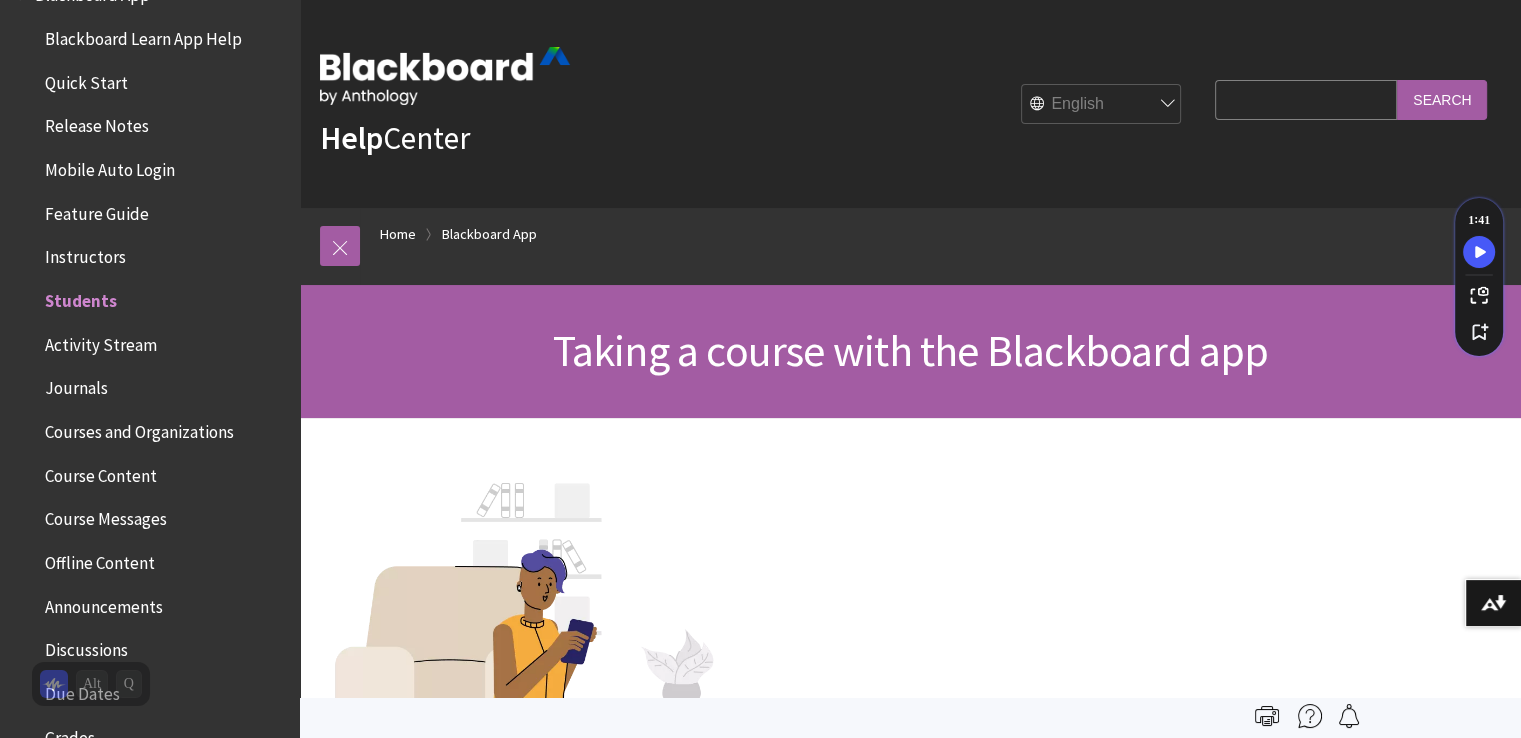 click on "Courses and Organizations" at bounding box center (139, 428) 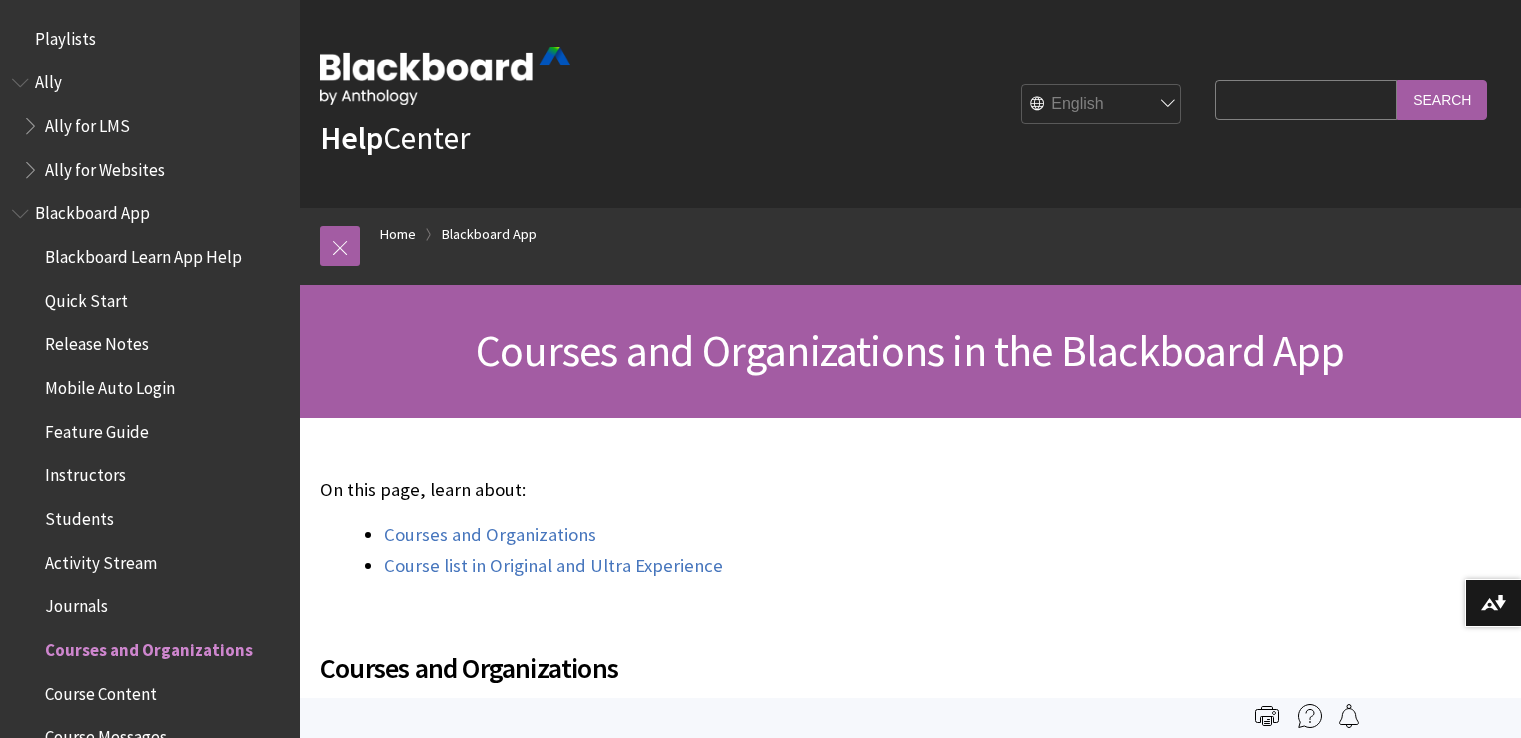 scroll, scrollTop: 0, scrollLeft: 0, axis: both 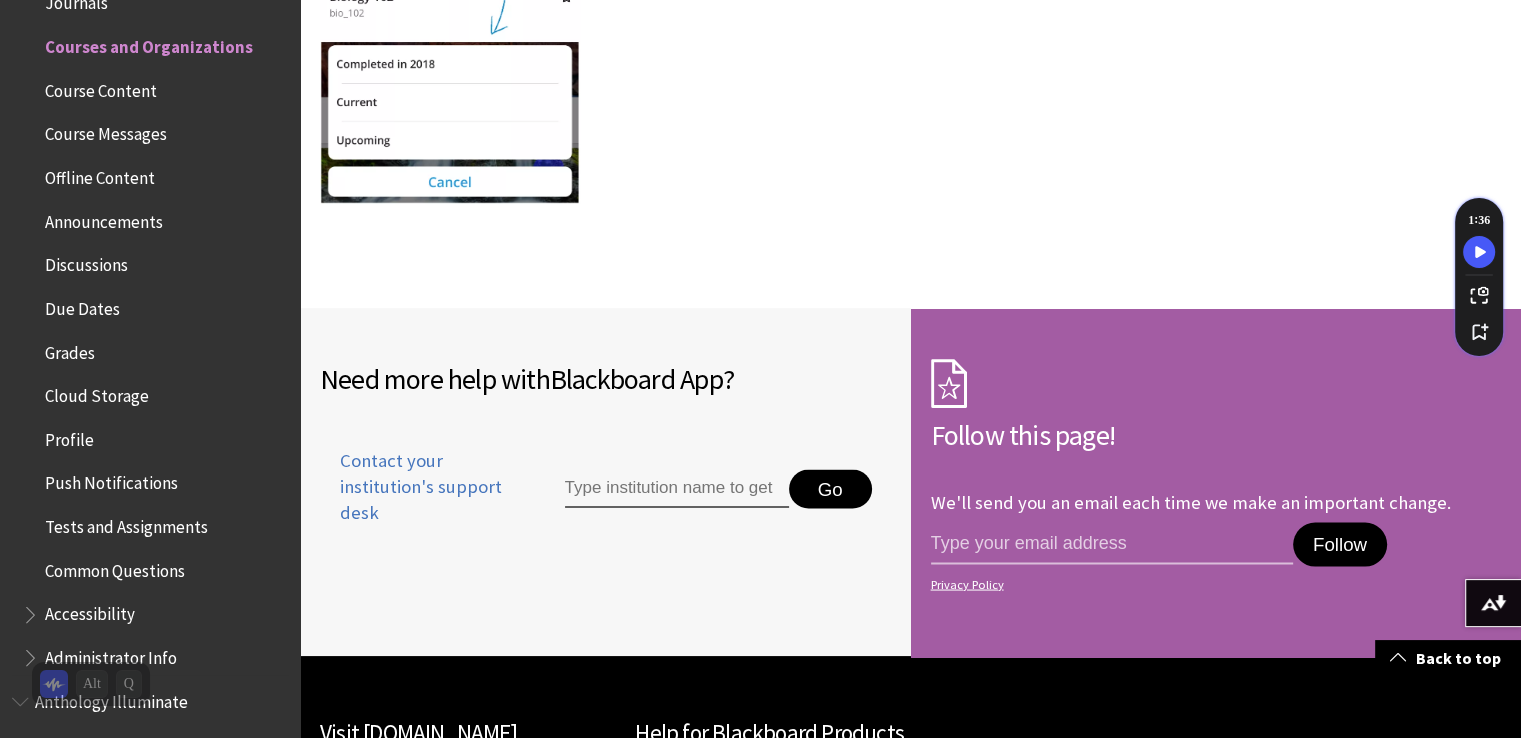 click on "Course Content" at bounding box center [101, 87] 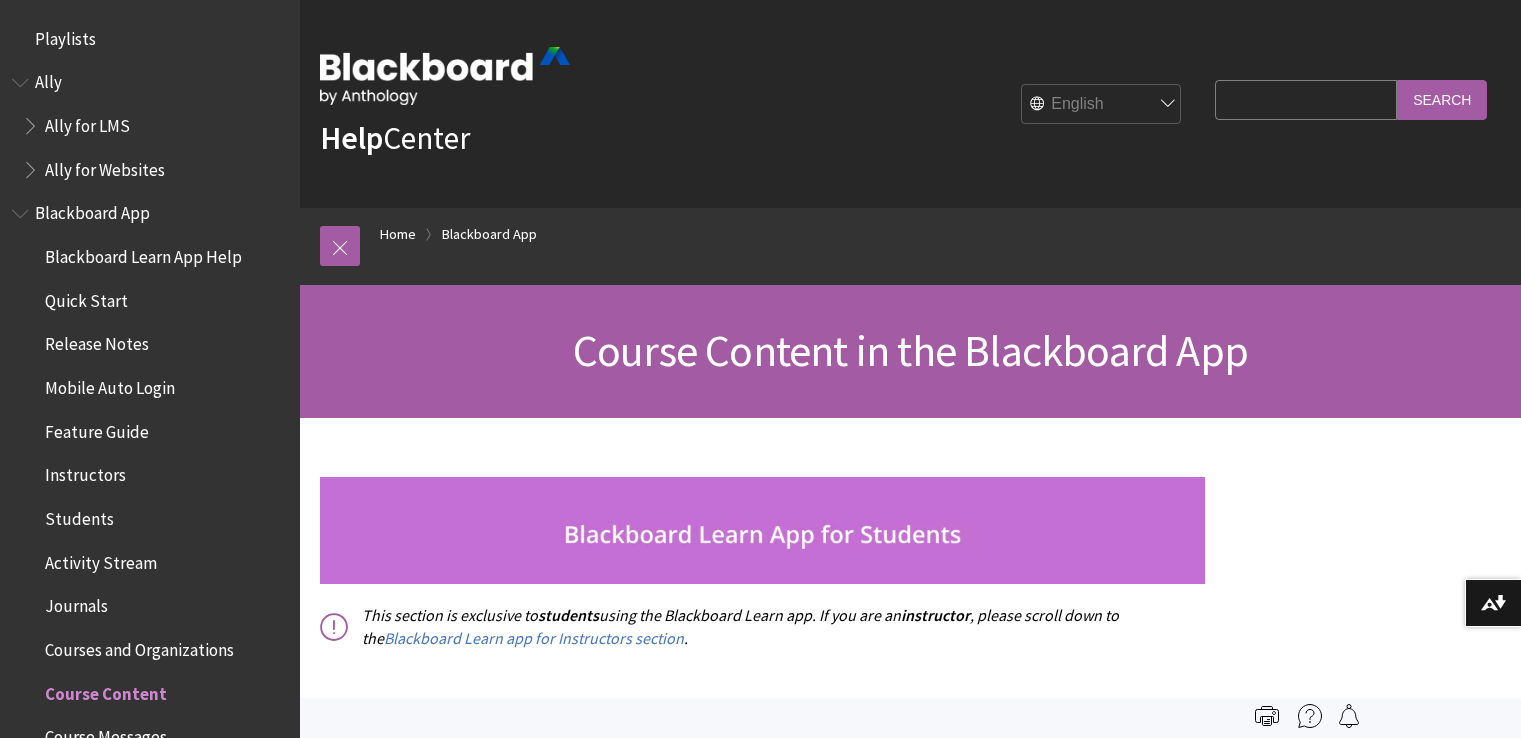 scroll, scrollTop: 0, scrollLeft: 0, axis: both 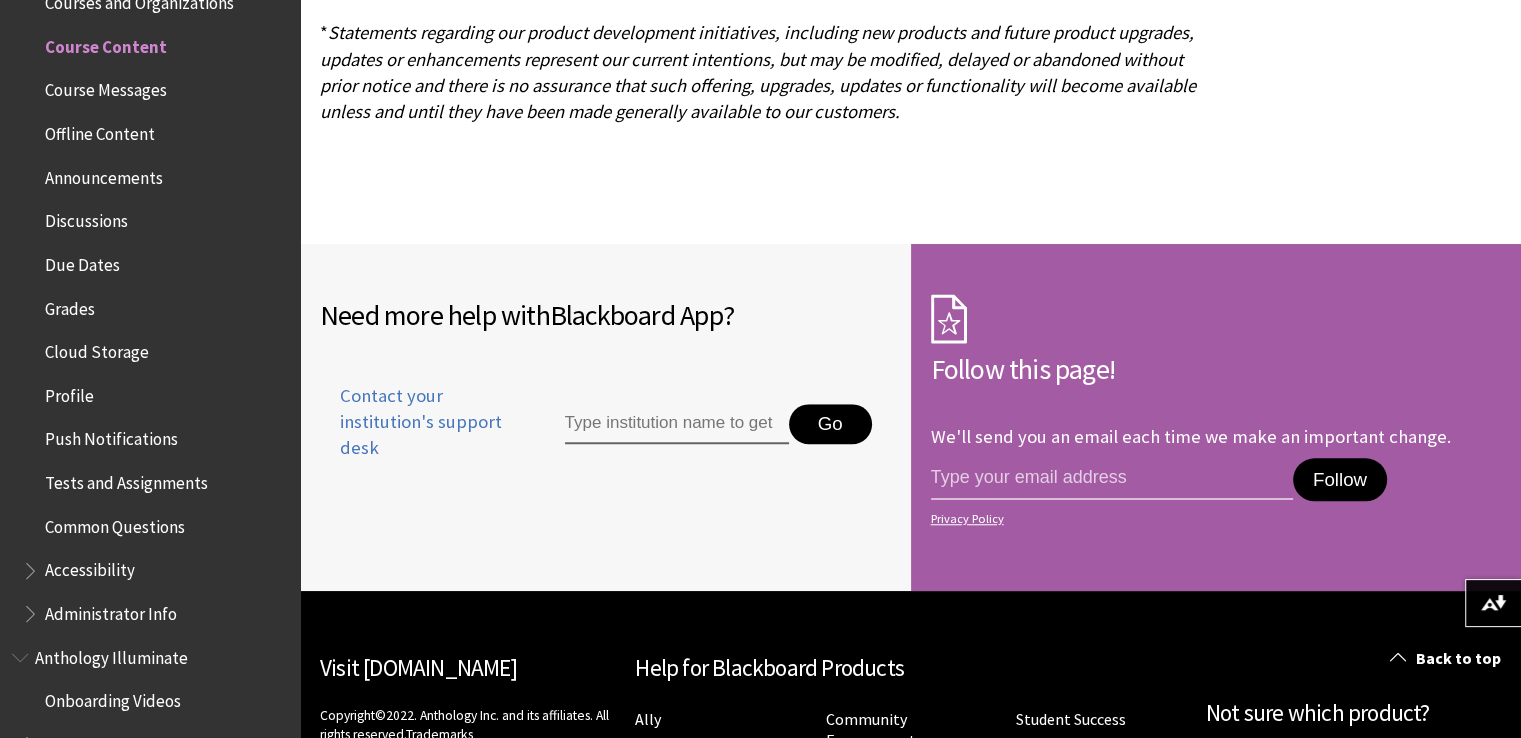 click on "Course Messages" at bounding box center [106, 87] 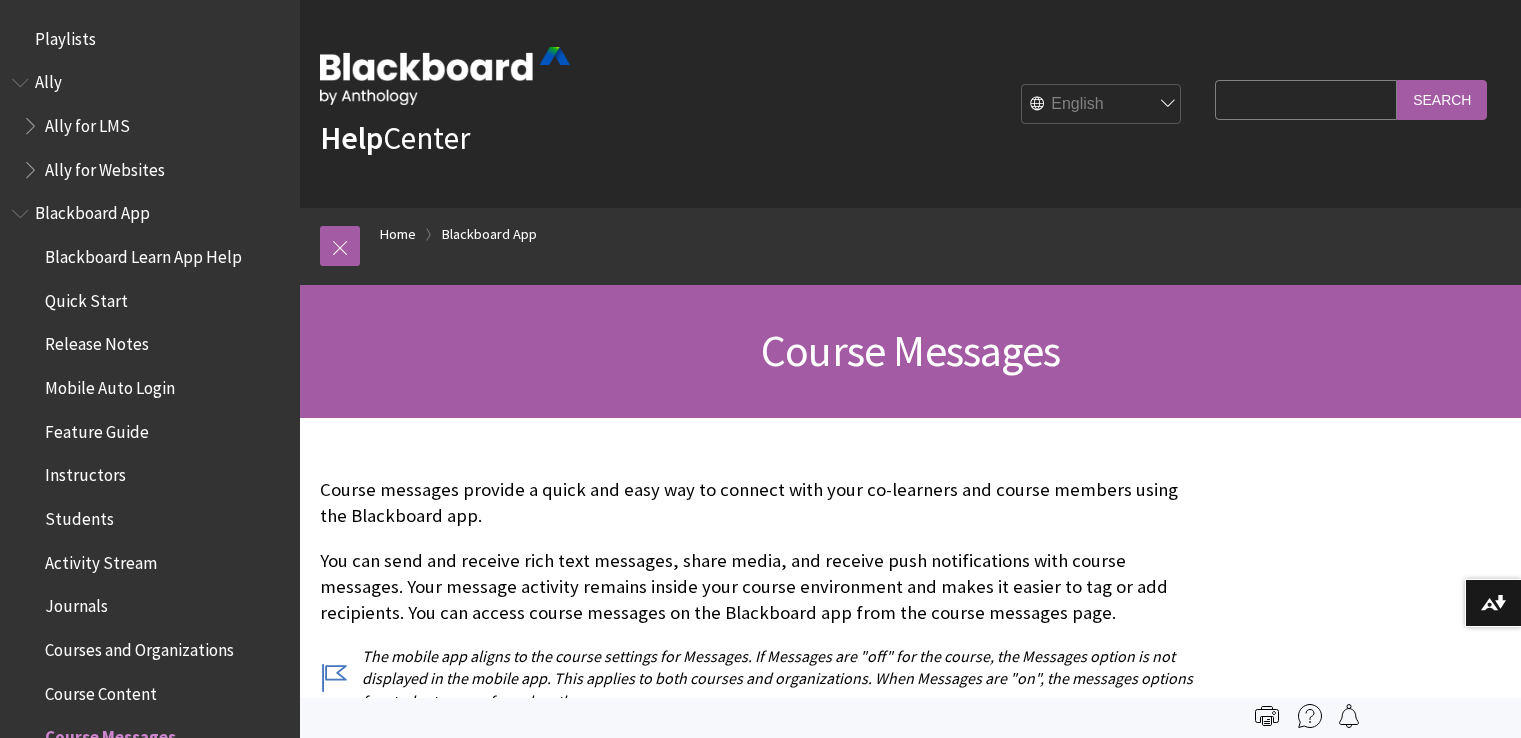 scroll, scrollTop: 0, scrollLeft: 0, axis: both 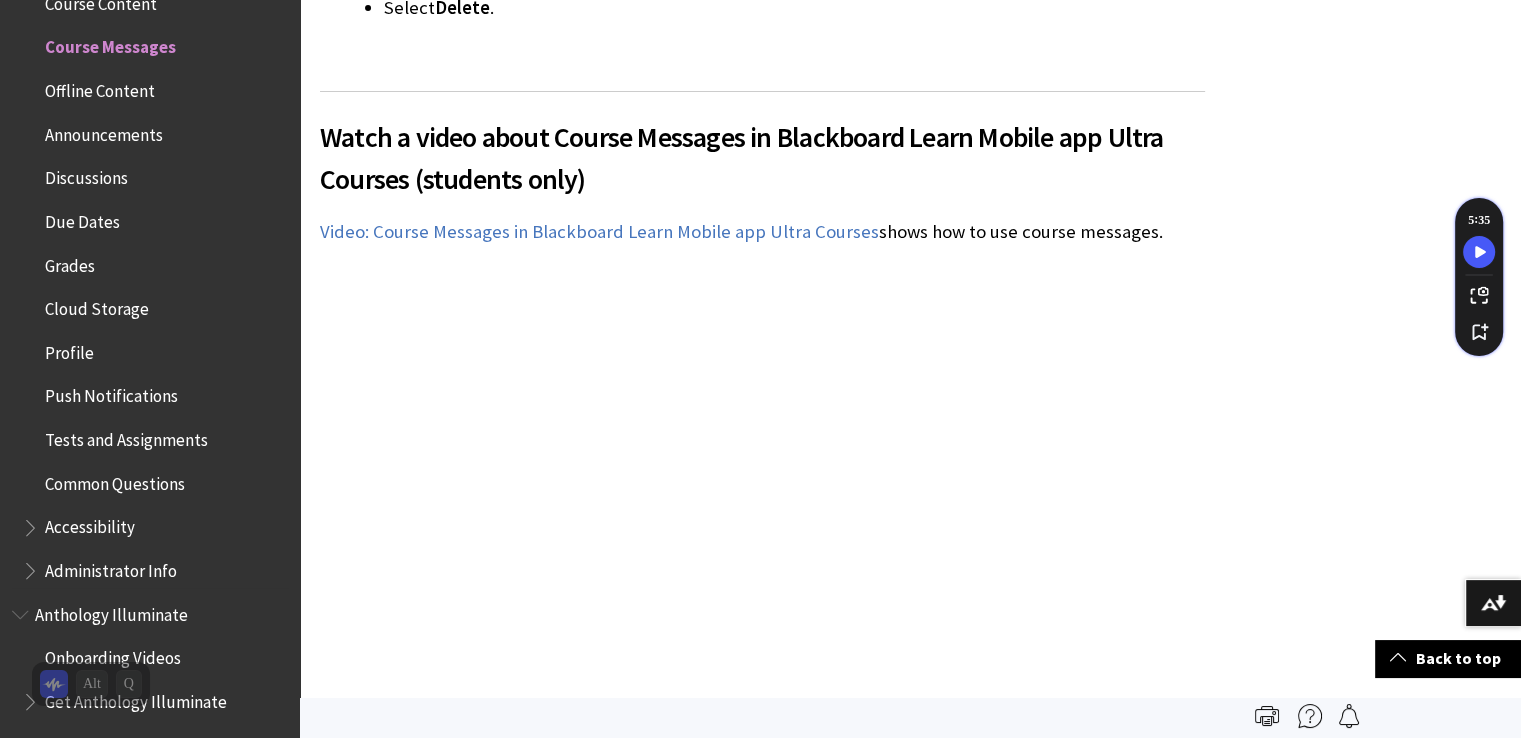 click on "Due Dates" at bounding box center [82, 218] 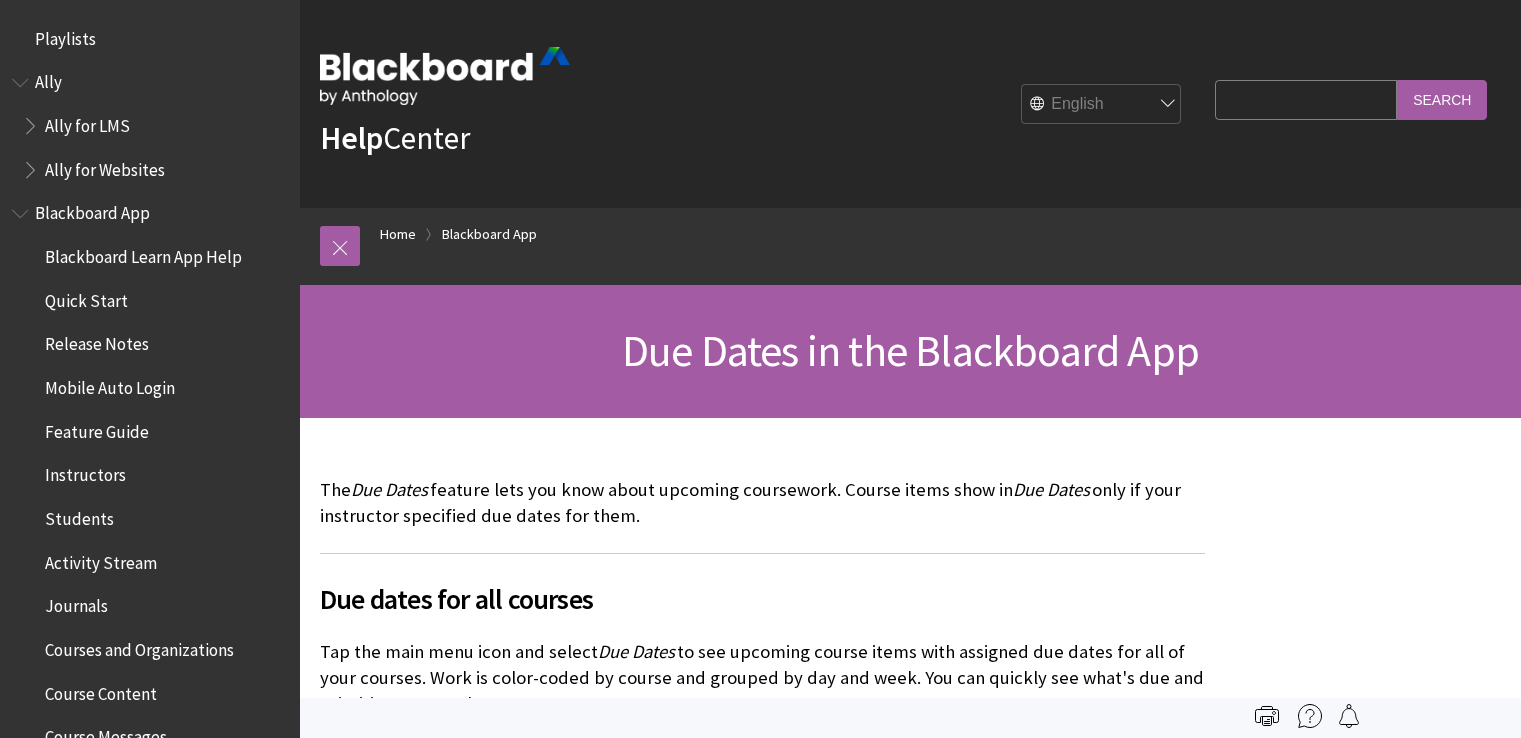 scroll, scrollTop: 0, scrollLeft: 0, axis: both 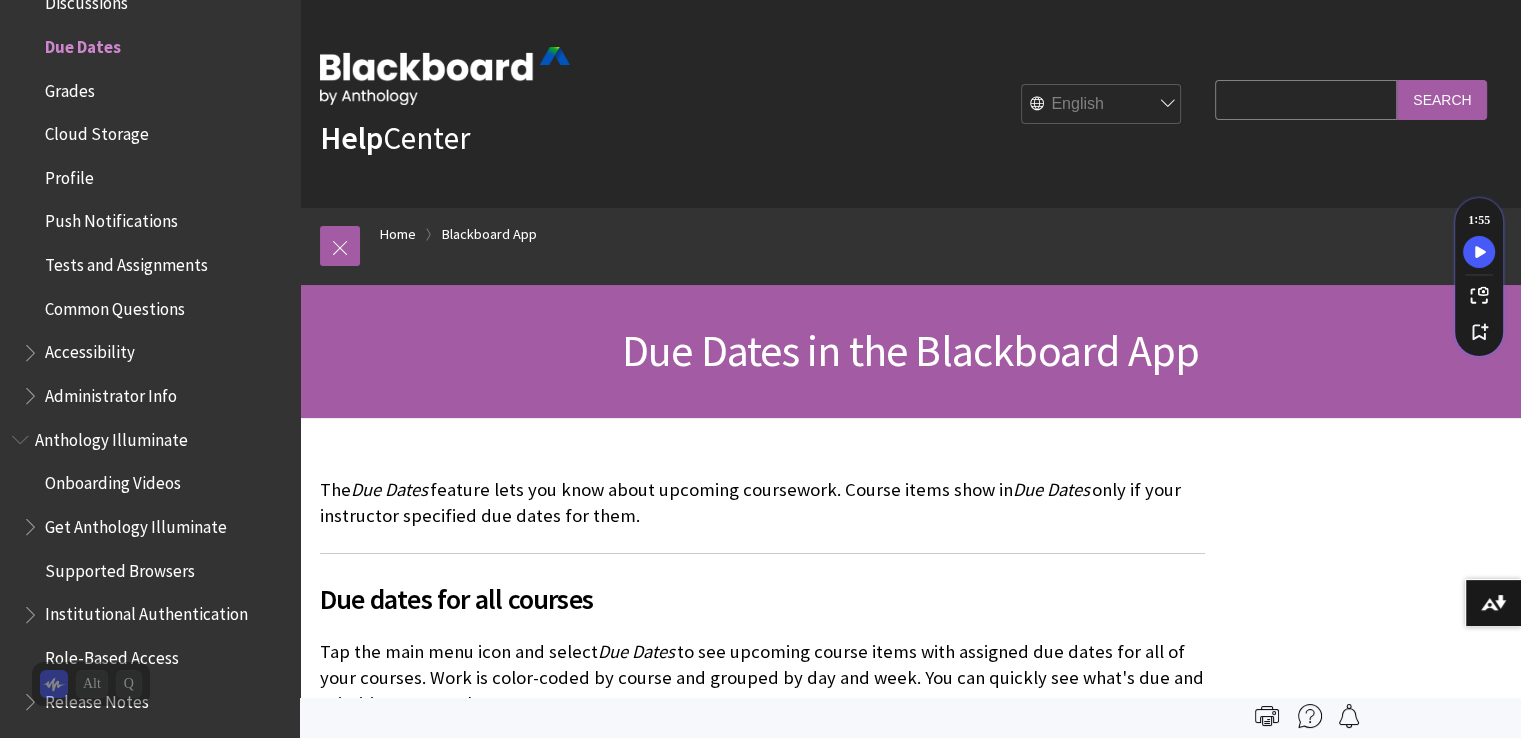 click on "Search Query" at bounding box center [1306, 99] 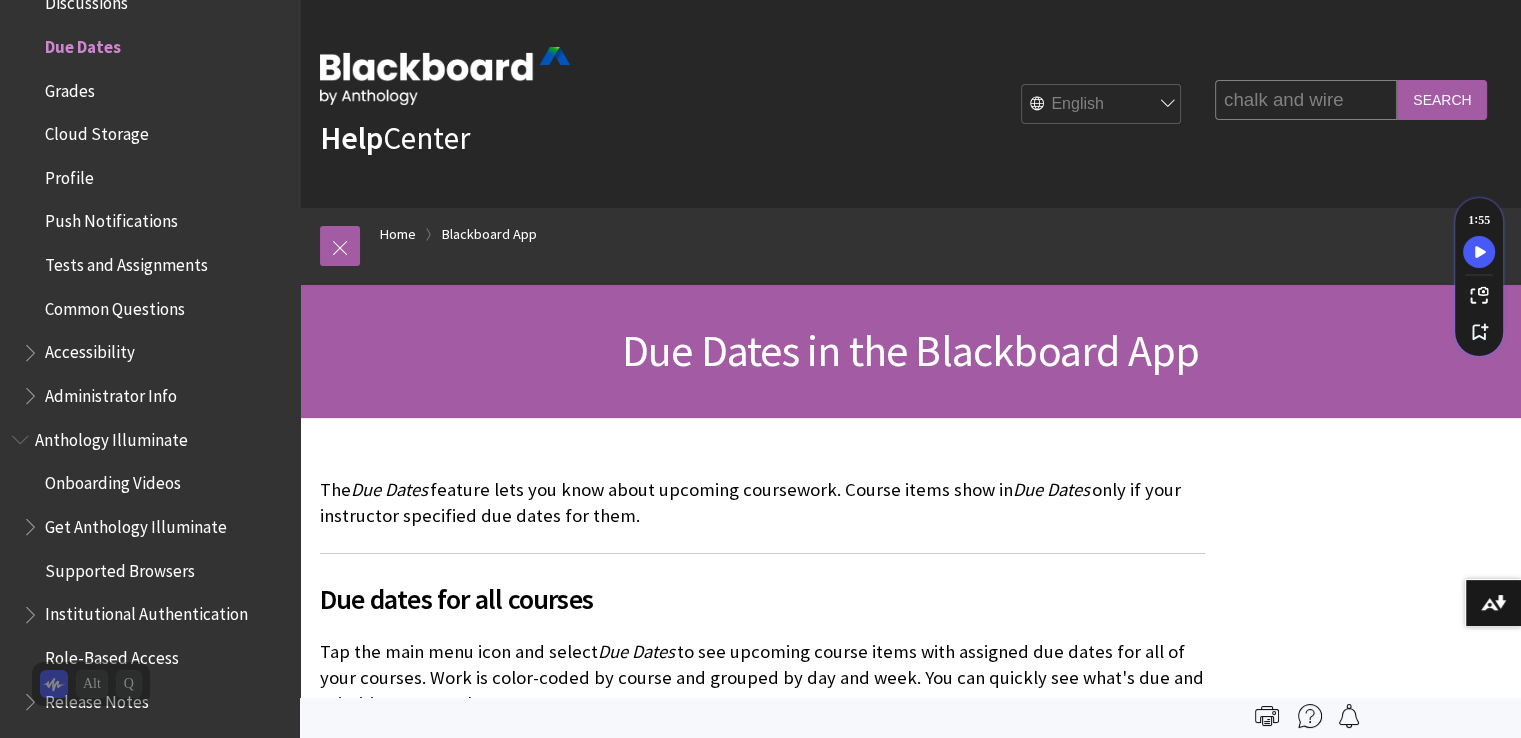 scroll, scrollTop: 0, scrollLeft: 0, axis: both 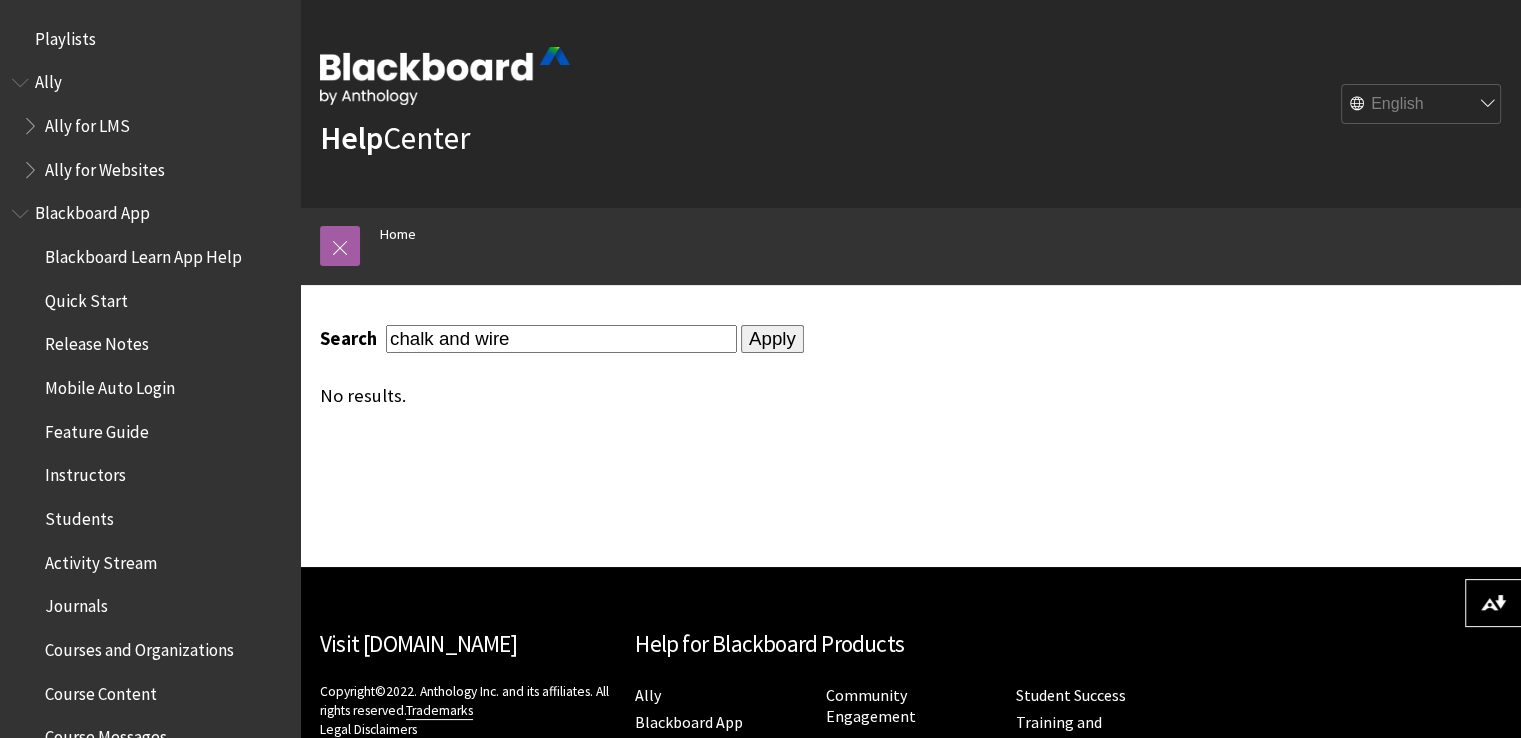 click on "Apply" at bounding box center (772, 339) 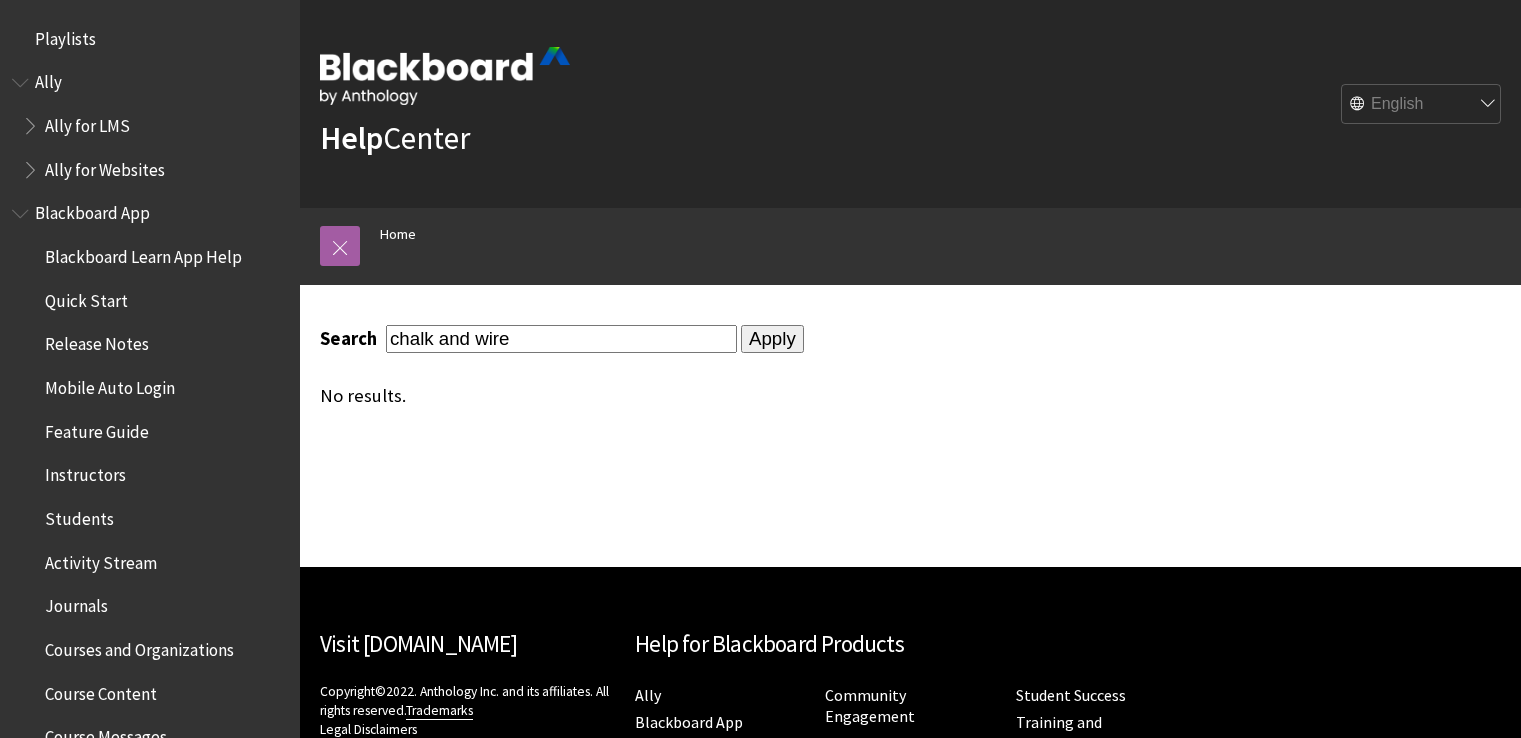 scroll, scrollTop: 0, scrollLeft: 0, axis: both 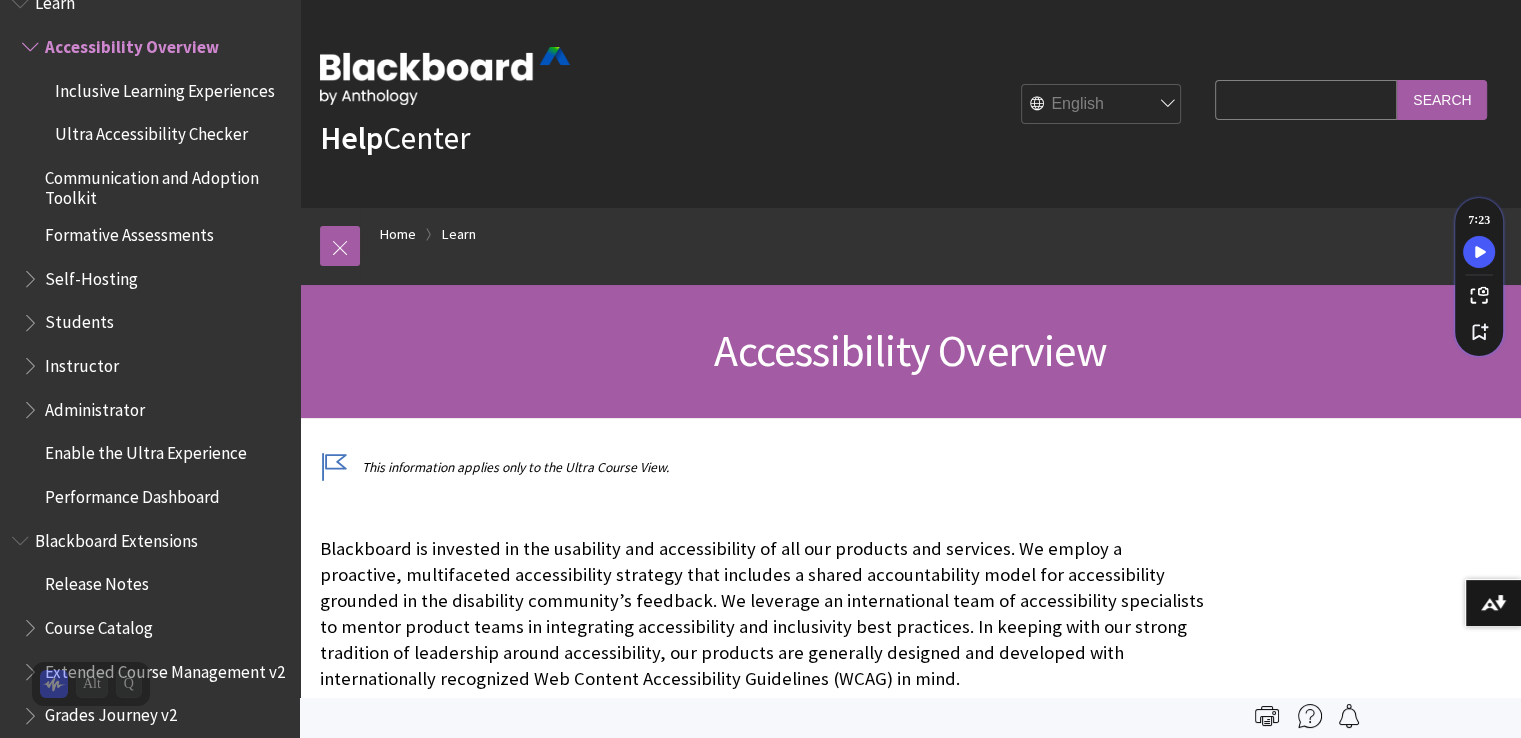 click on "Students" at bounding box center (79, 319) 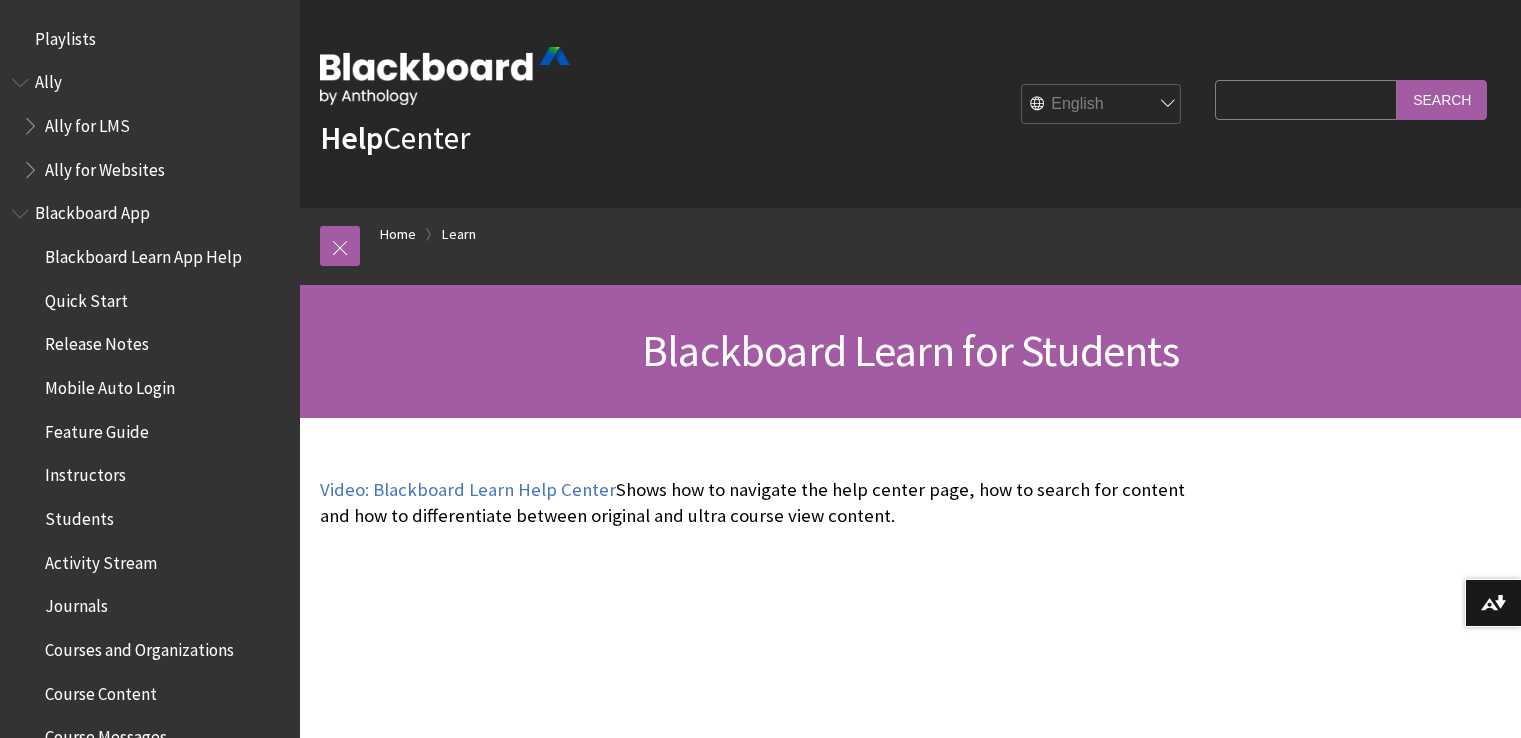scroll, scrollTop: 0, scrollLeft: 0, axis: both 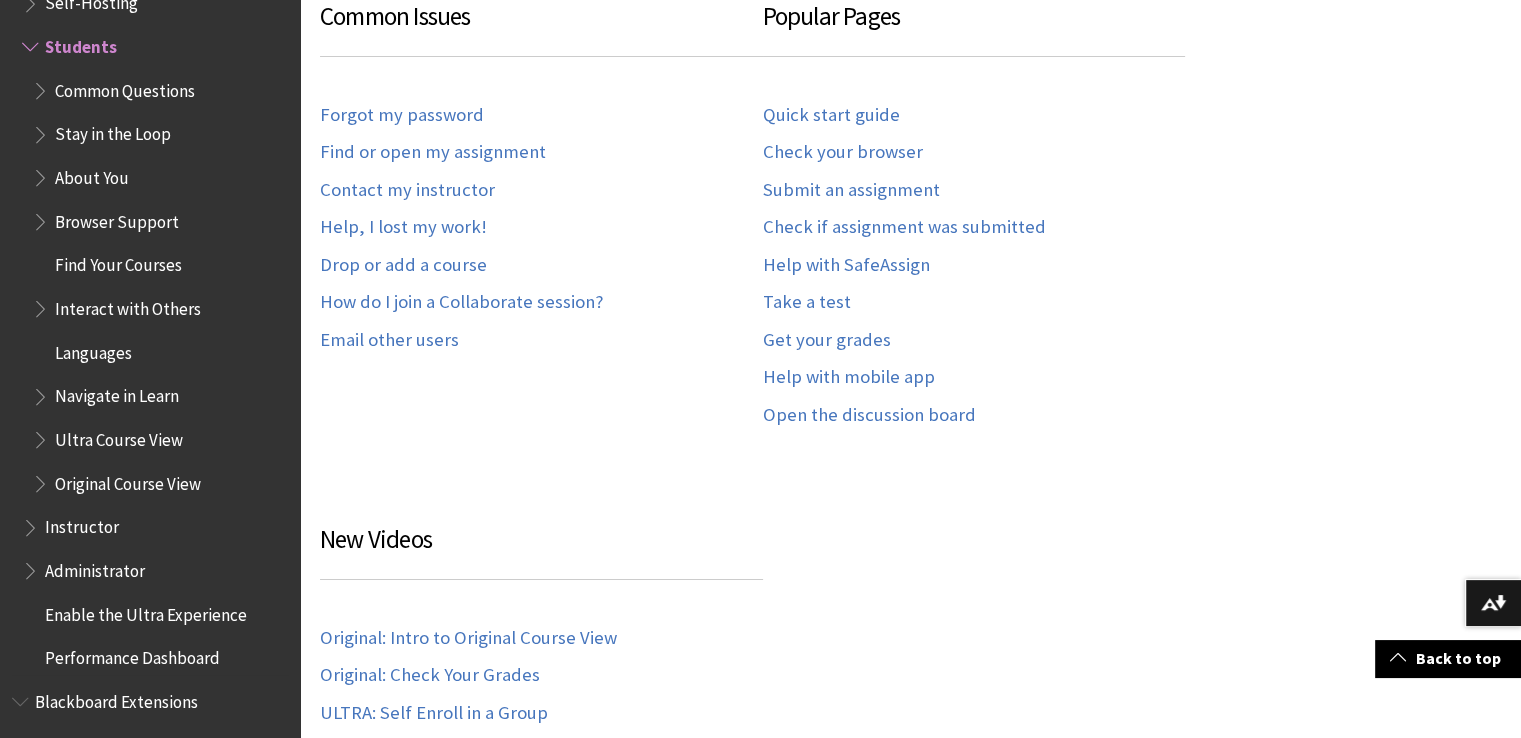 click on "Interact with Others" at bounding box center [160, 309] 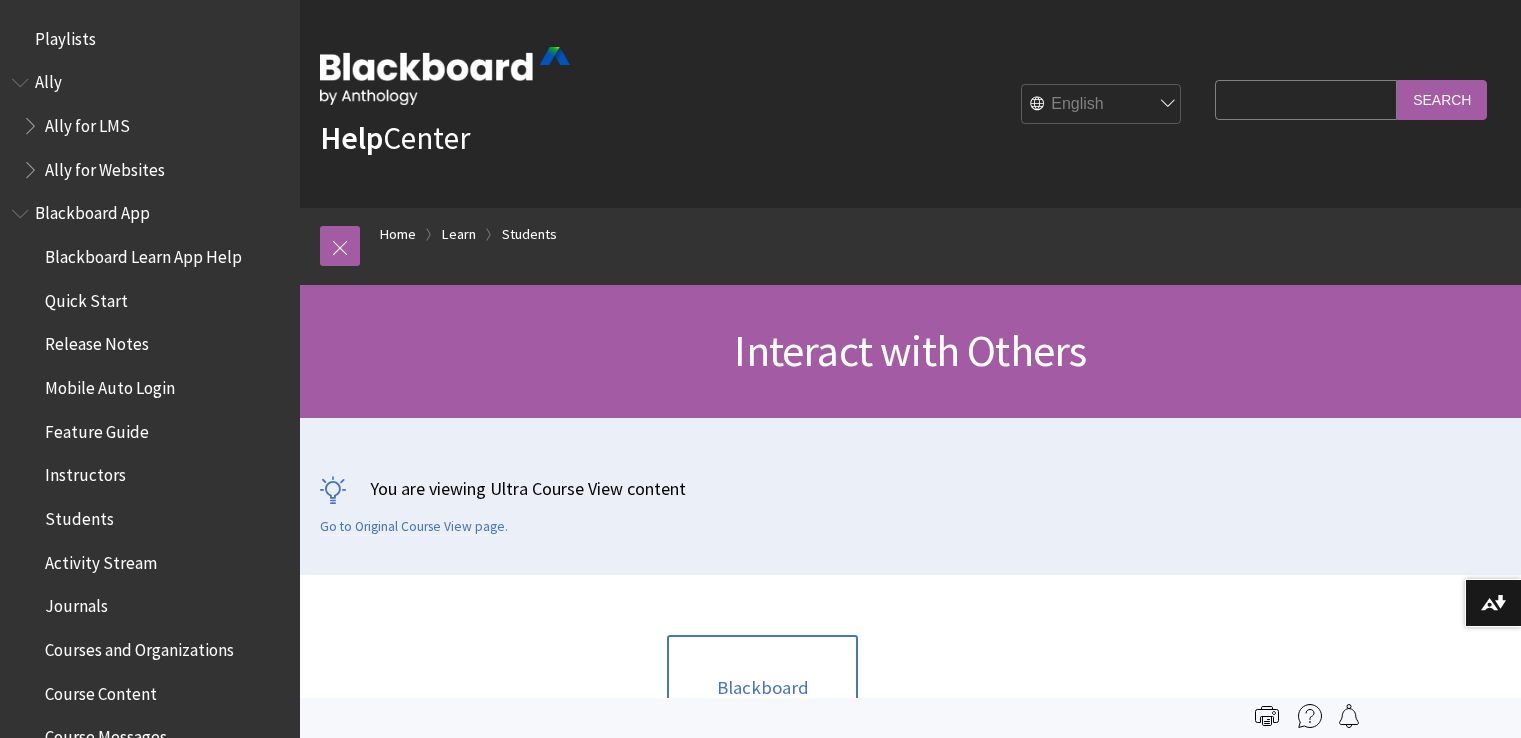 scroll, scrollTop: 0, scrollLeft: 0, axis: both 